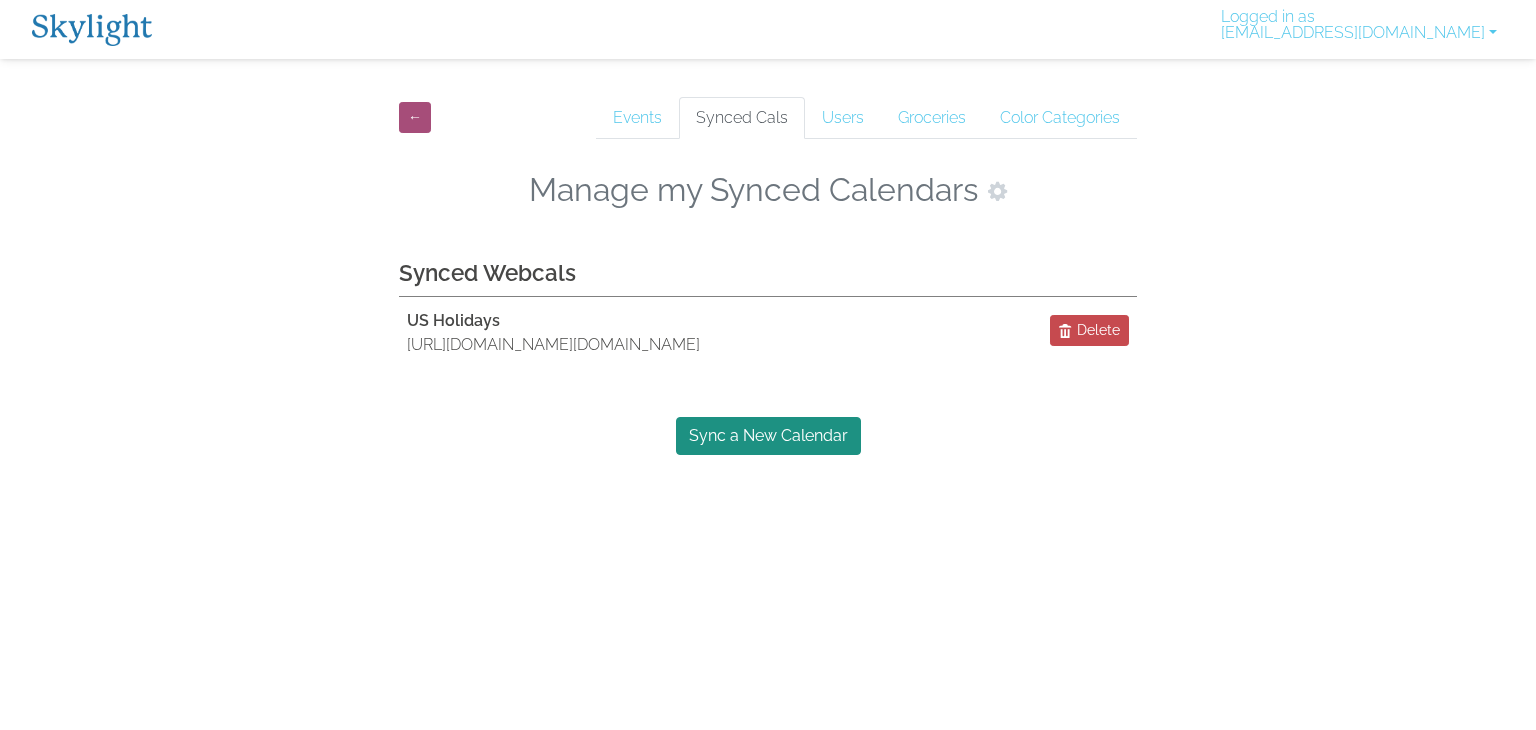 scroll, scrollTop: 0, scrollLeft: 0, axis: both 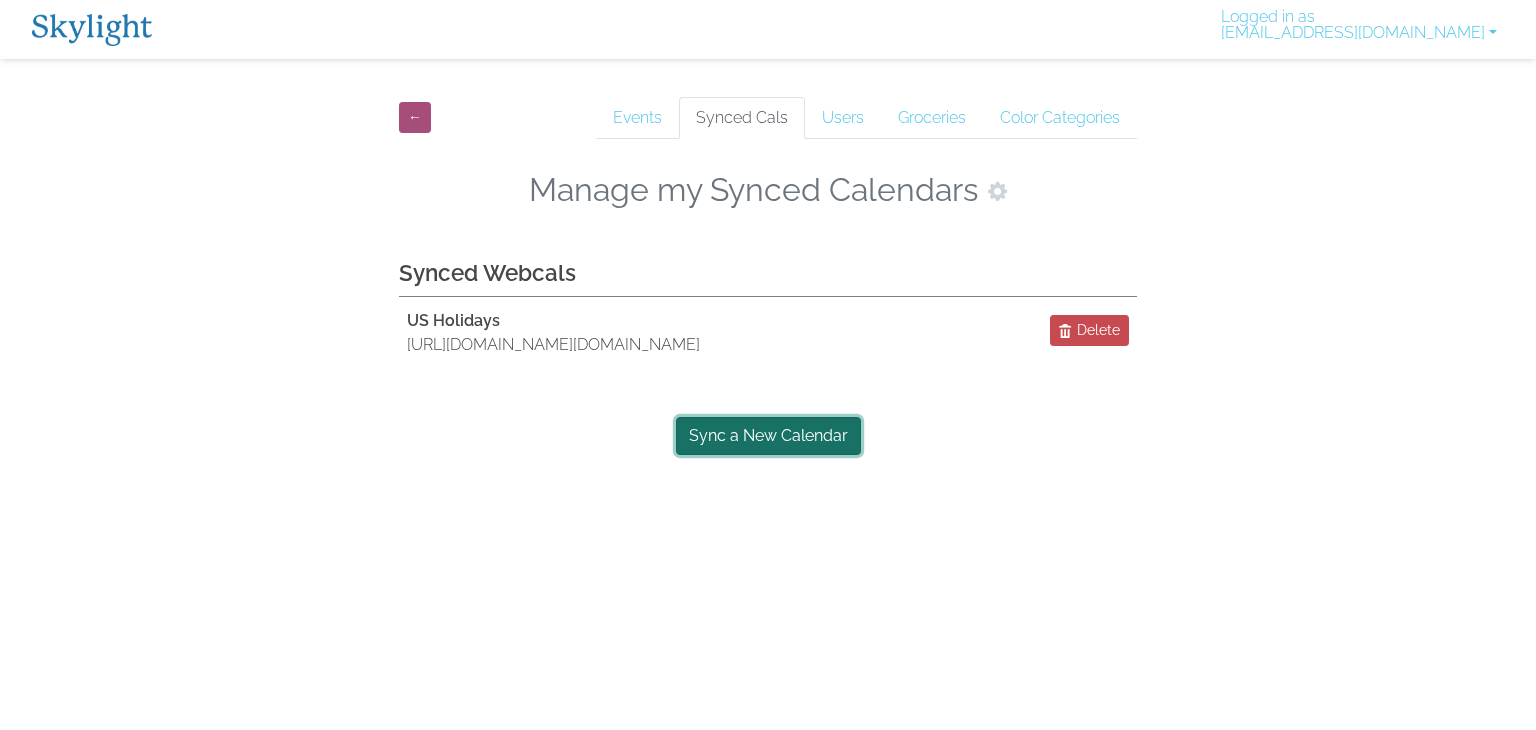 click on "Sync a New Calendar" at bounding box center [768, 436] 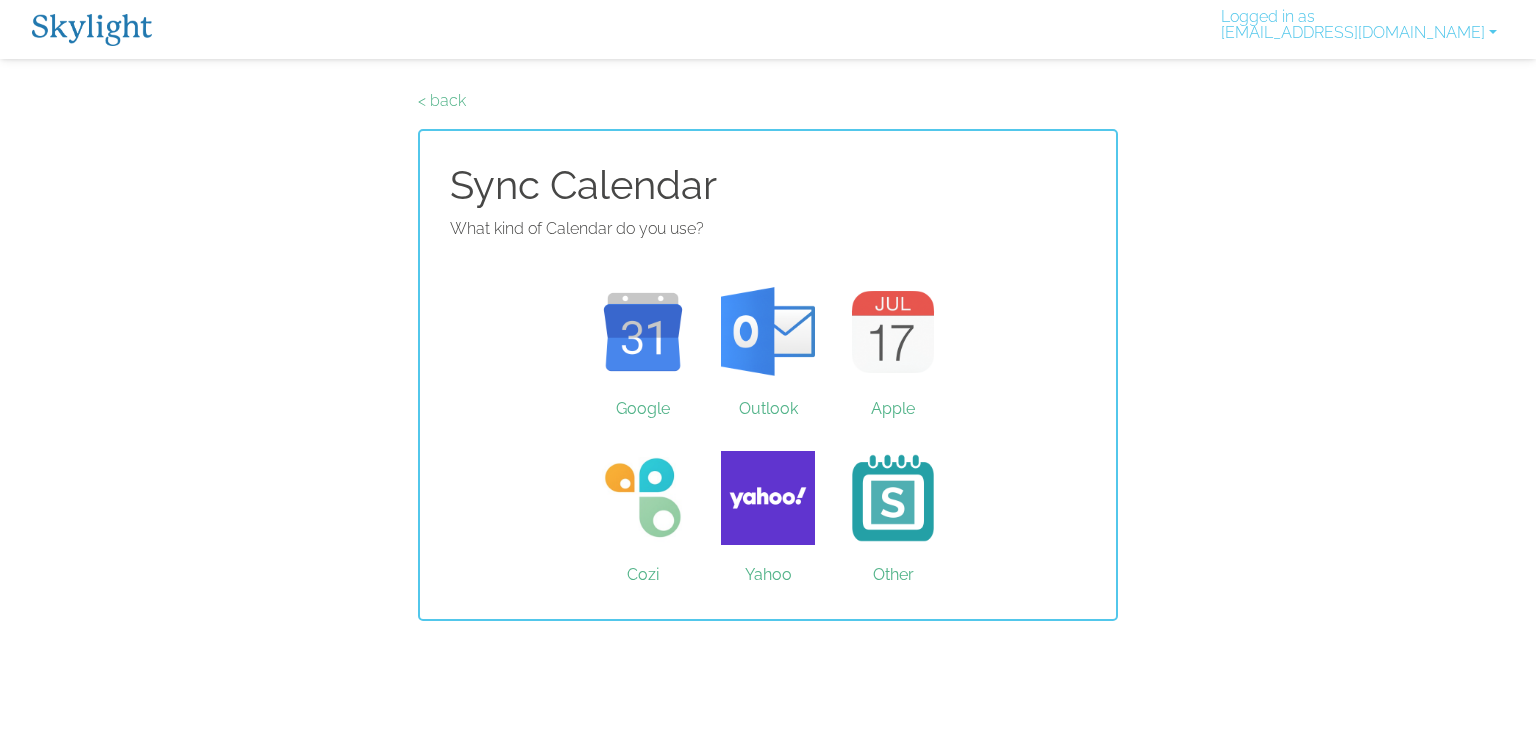 scroll, scrollTop: 0, scrollLeft: 0, axis: both 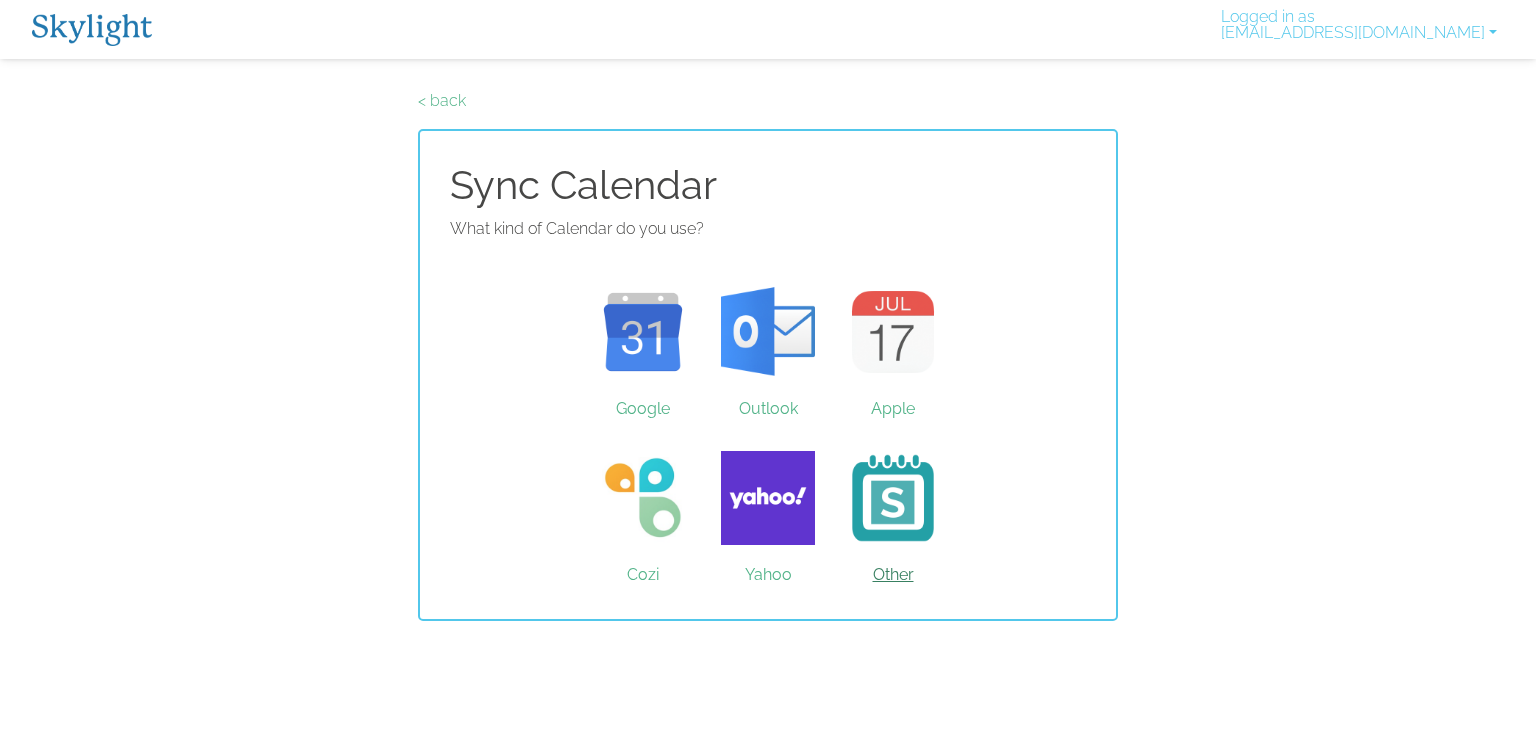 click on "Other" at bounding box center [893, 498] 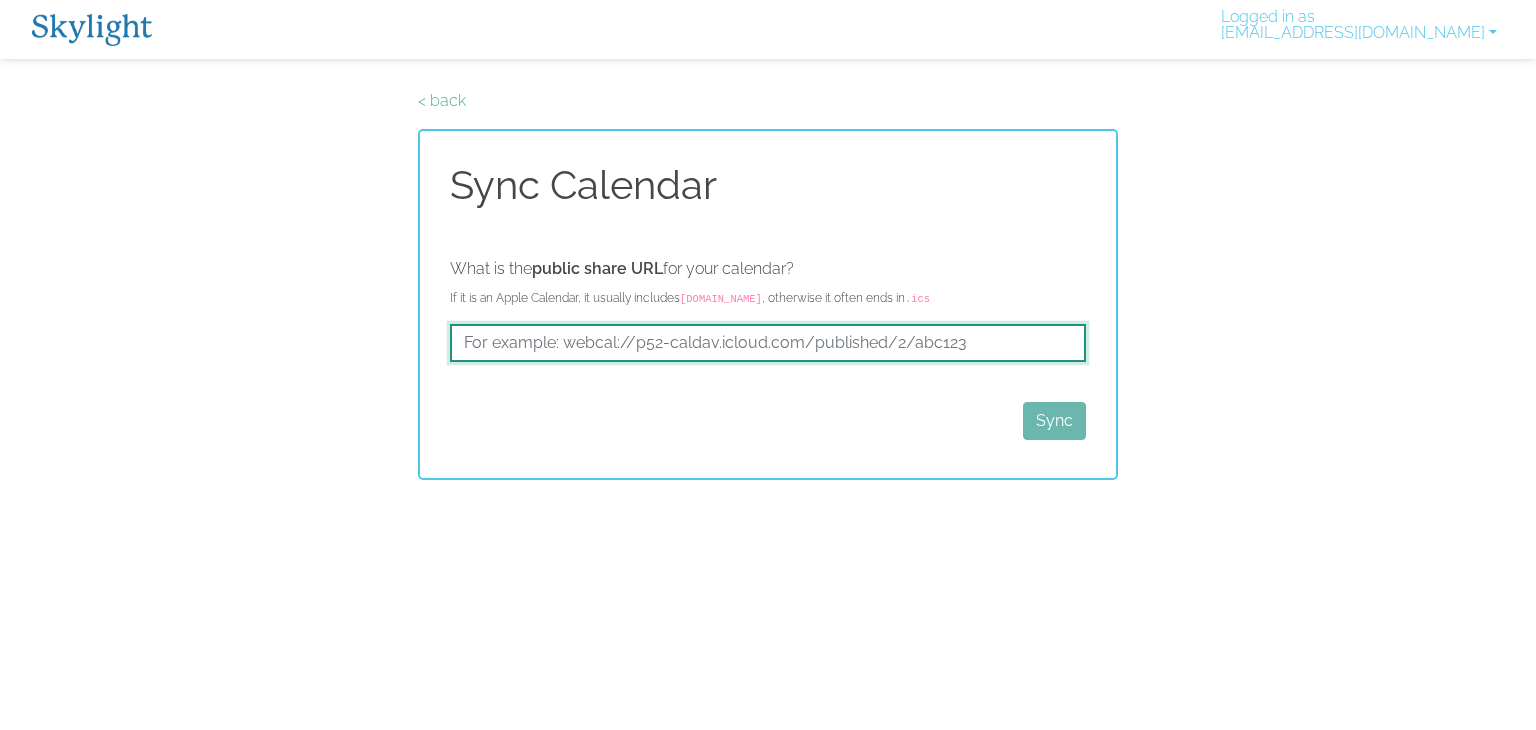 click at bounding box center (768, 343) 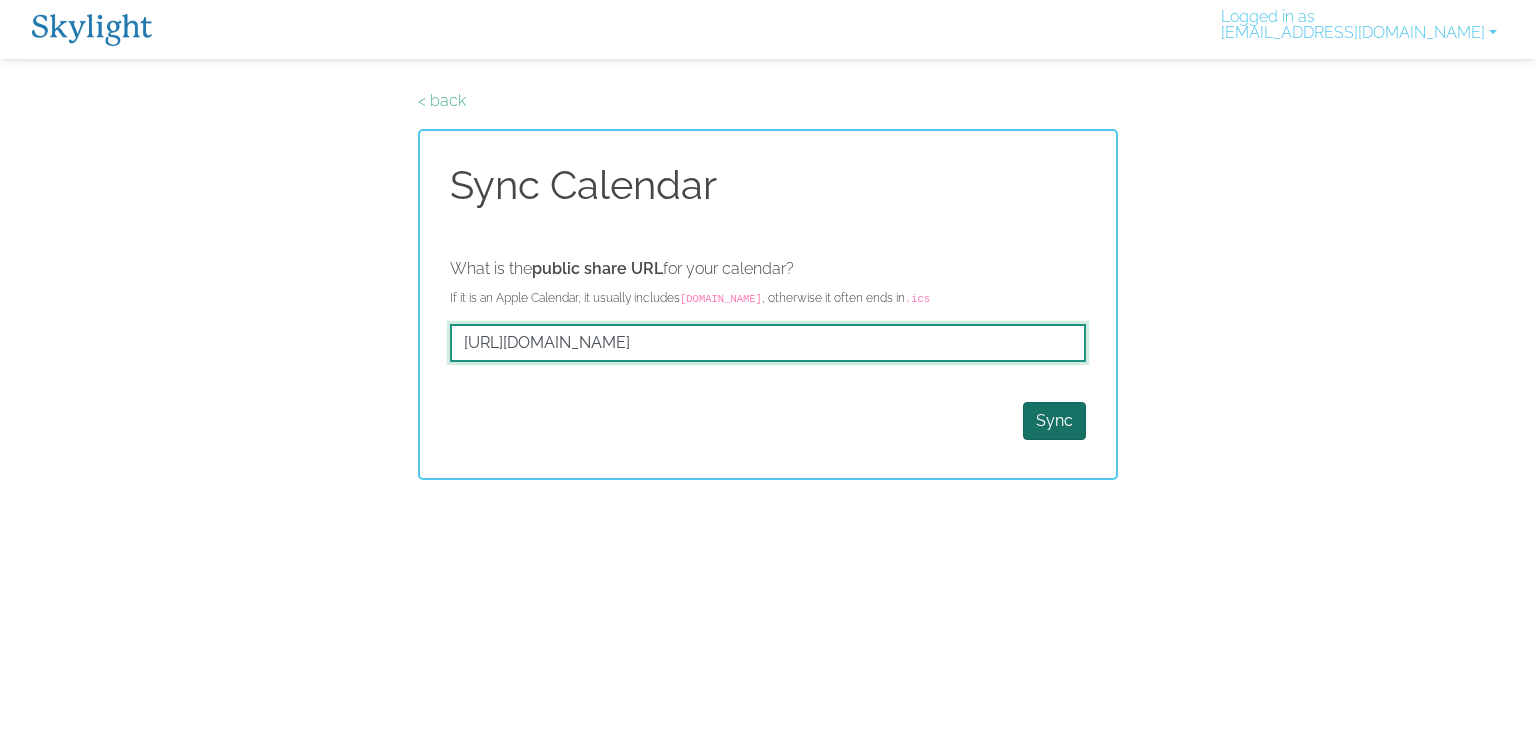 type on "[URL][DOMAIN_NAME]" 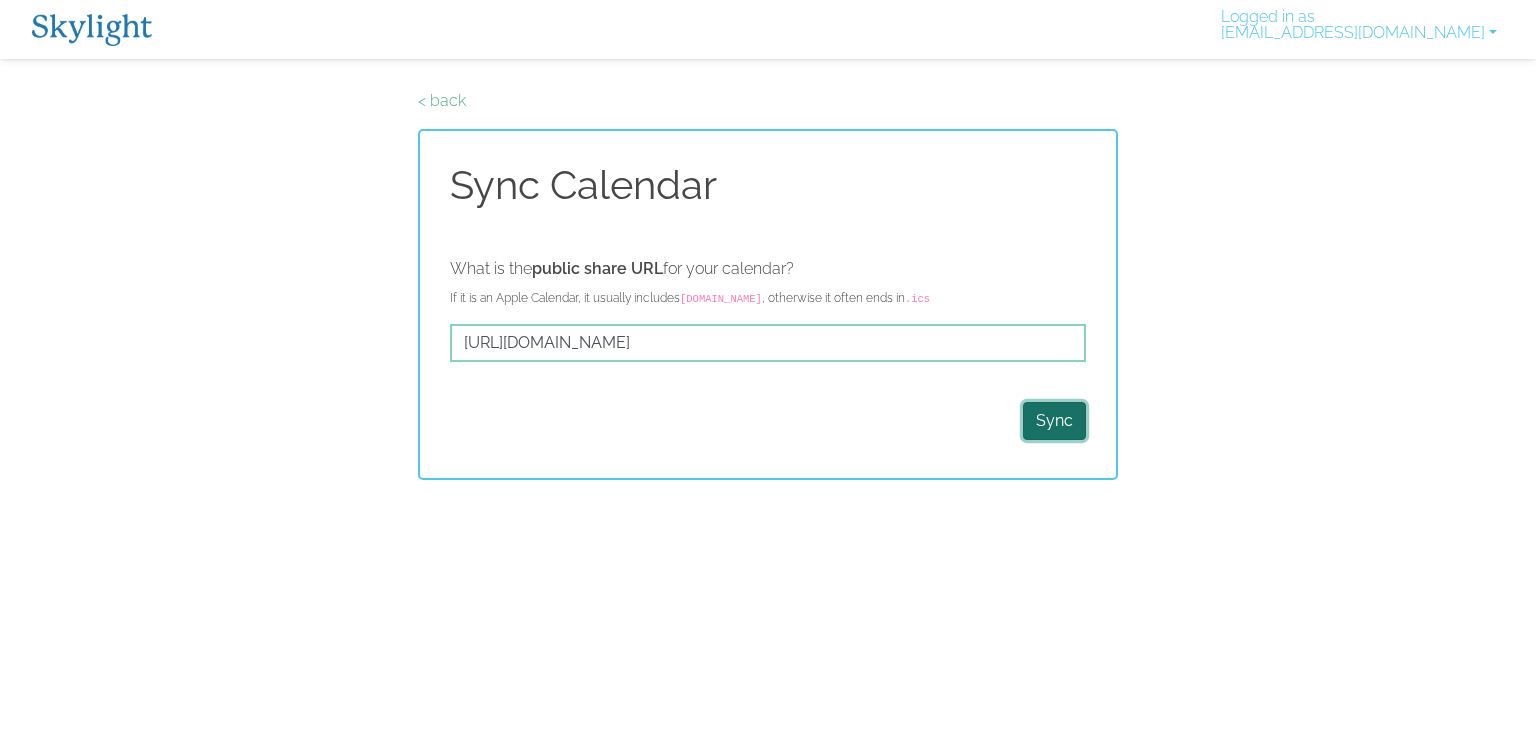 click on "Sync" at bounding box center [1054, 421] 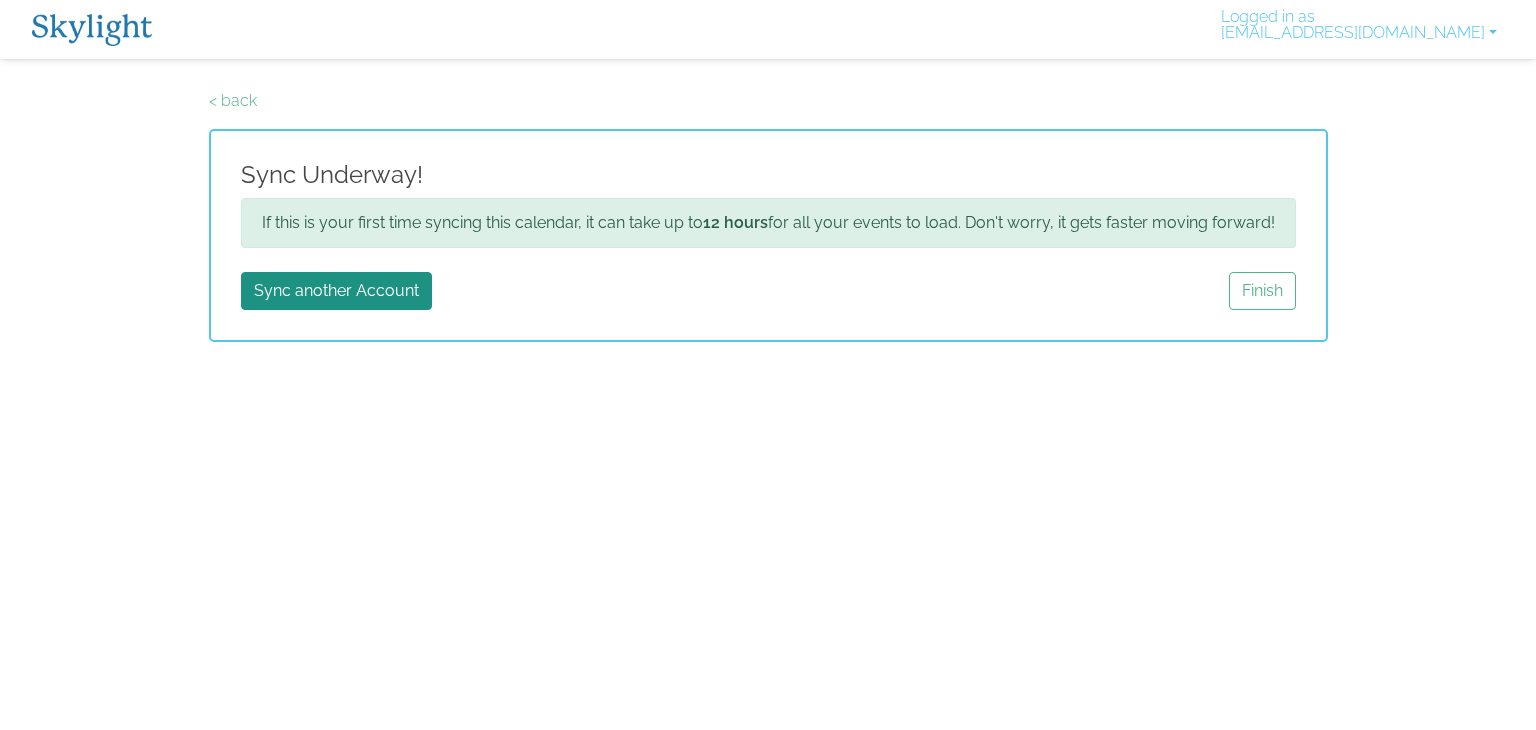 scroll, scrollTop: 0, scrollLeft: 0, axis: both 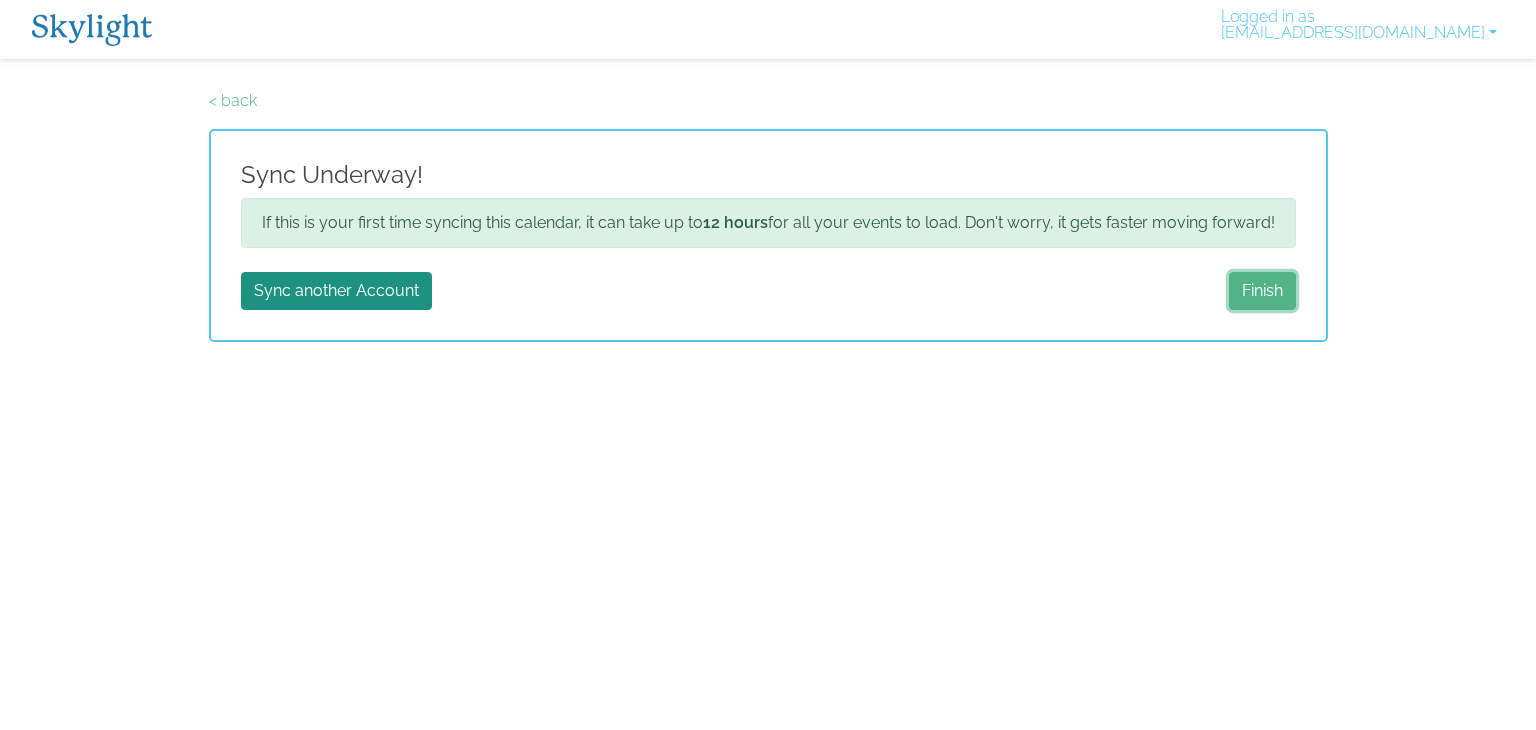 click on "Finish" at bounding box center [1262, 291] 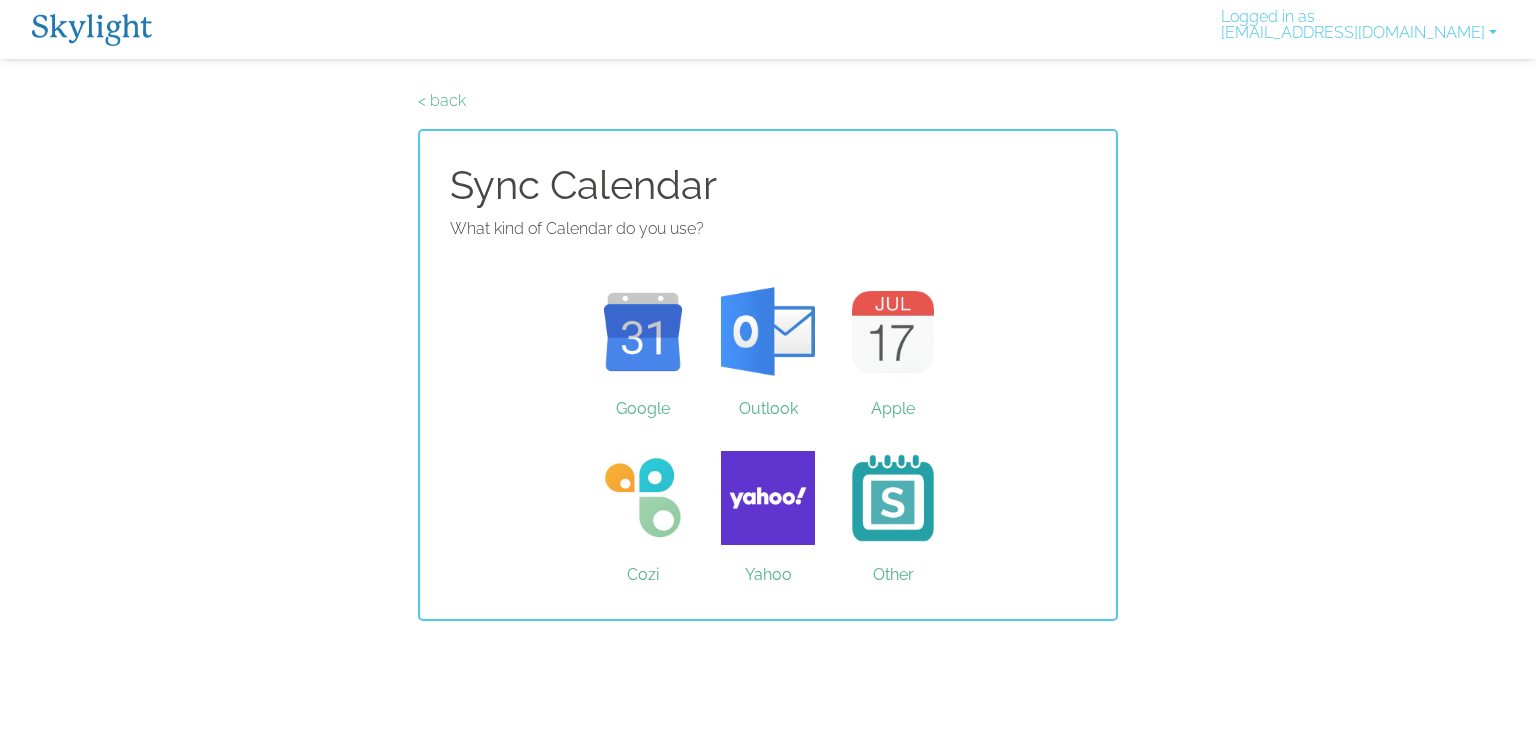 scroll, scrollTop: 0, scrollLeft: 0, axis: both 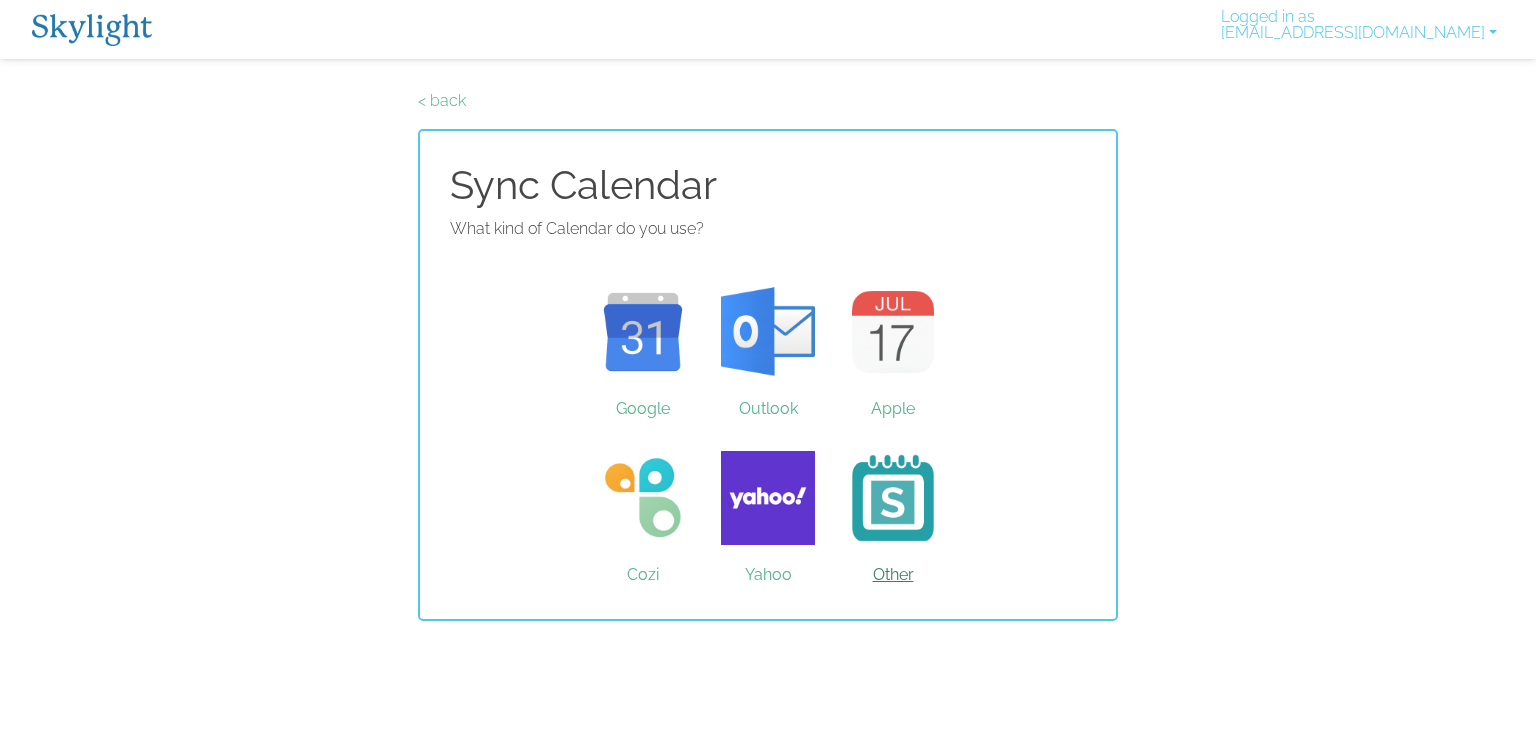 click on "Other" at bounding box center (893, 498) 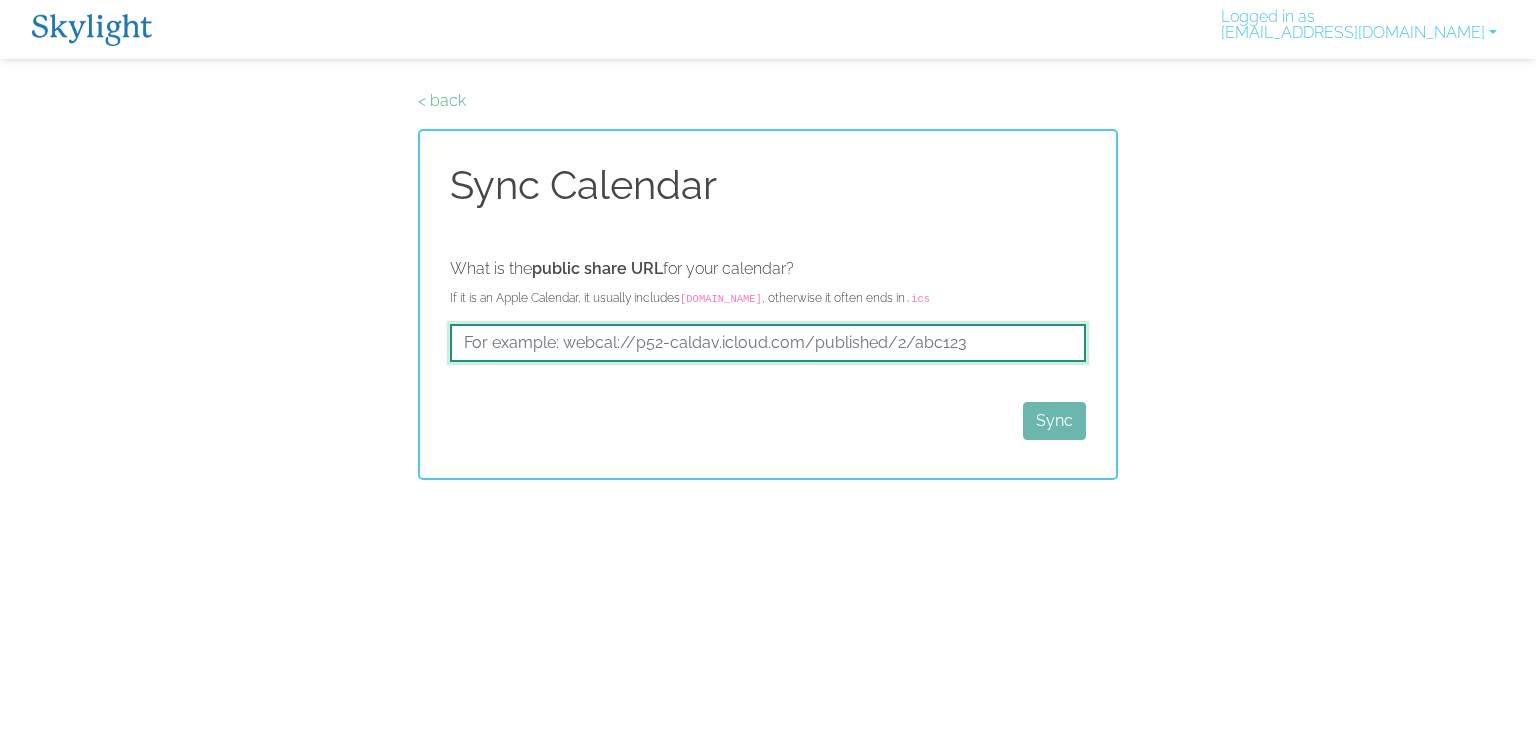 click at bounding box center (768, 343) 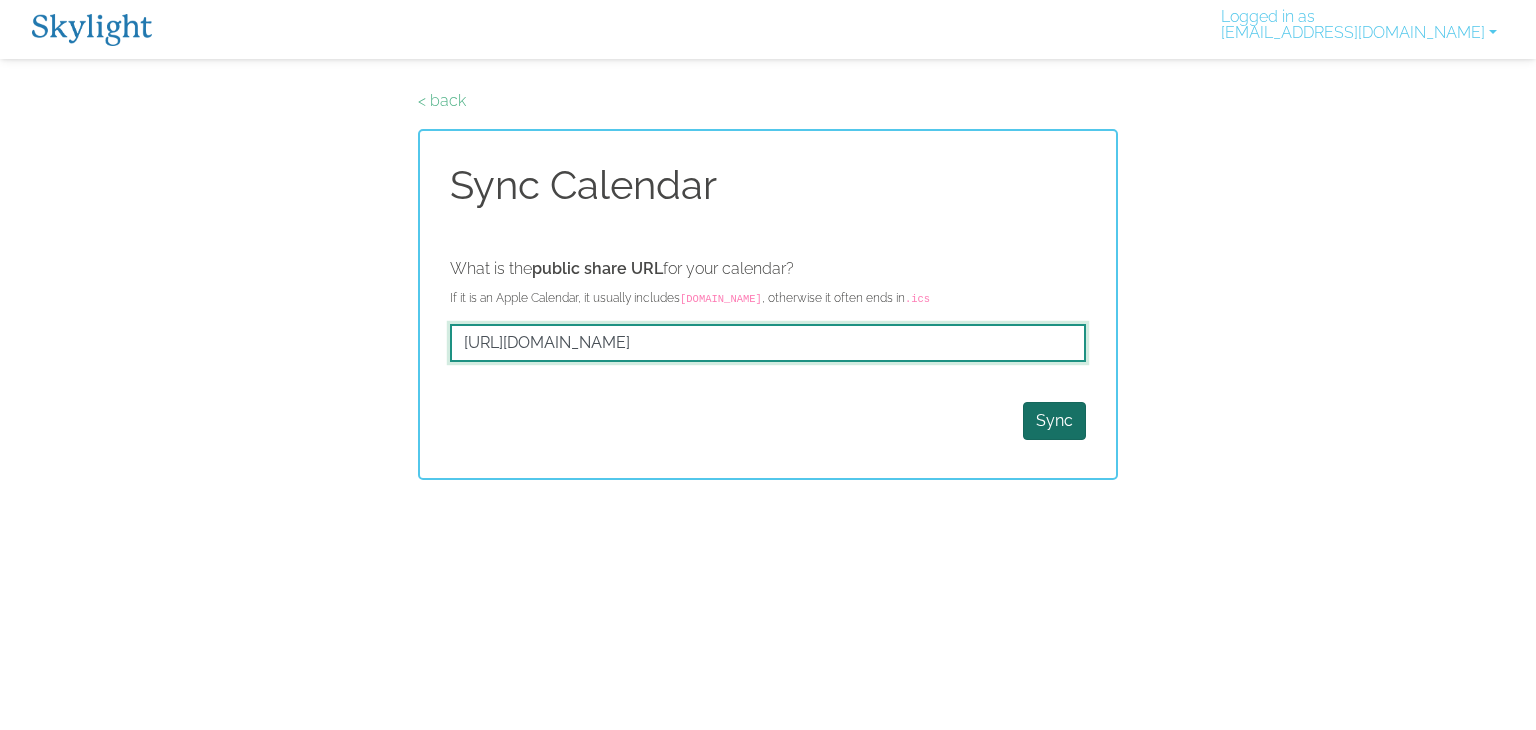 type on "[URL][DOMAIN_NAME]" 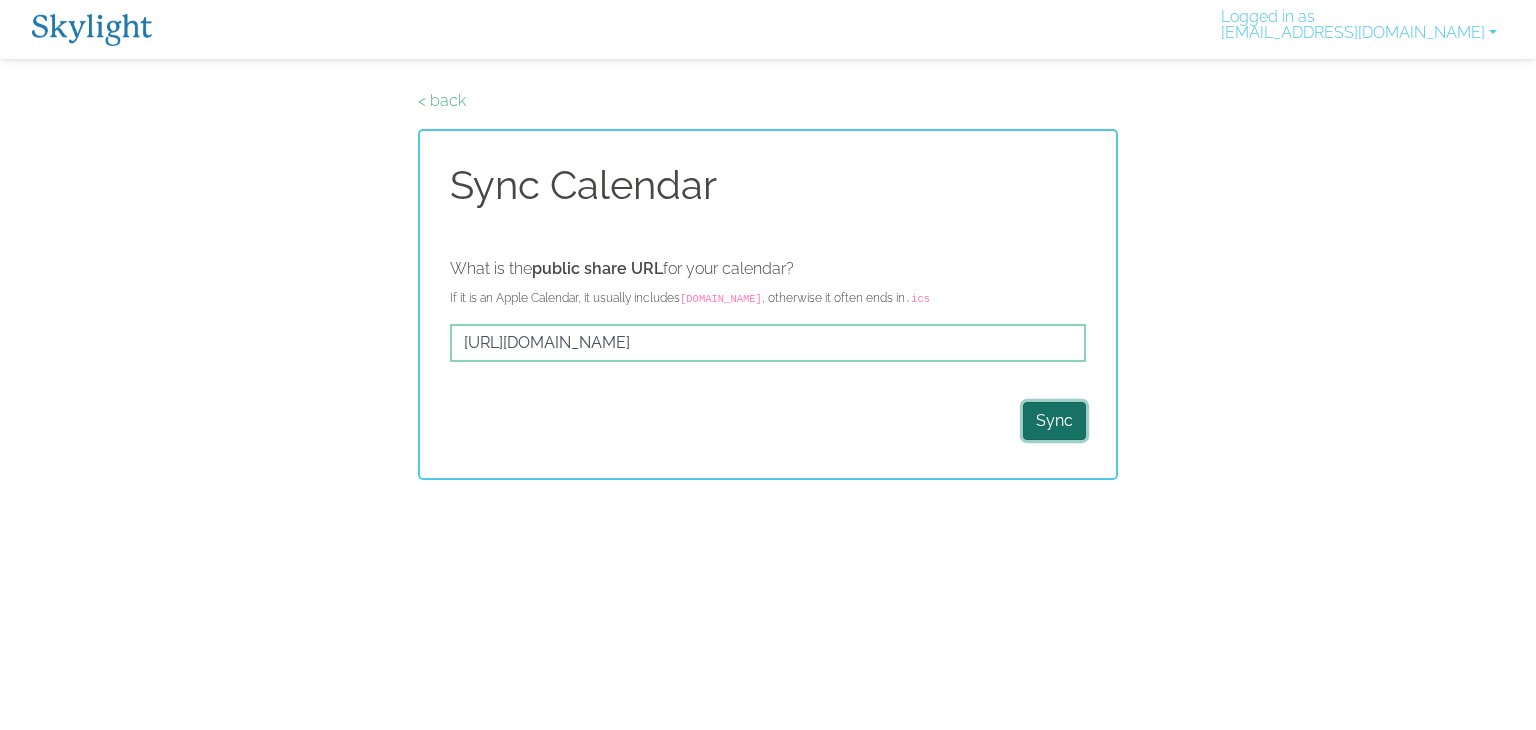 click on "Sync" at bounding box center (1054, 421) 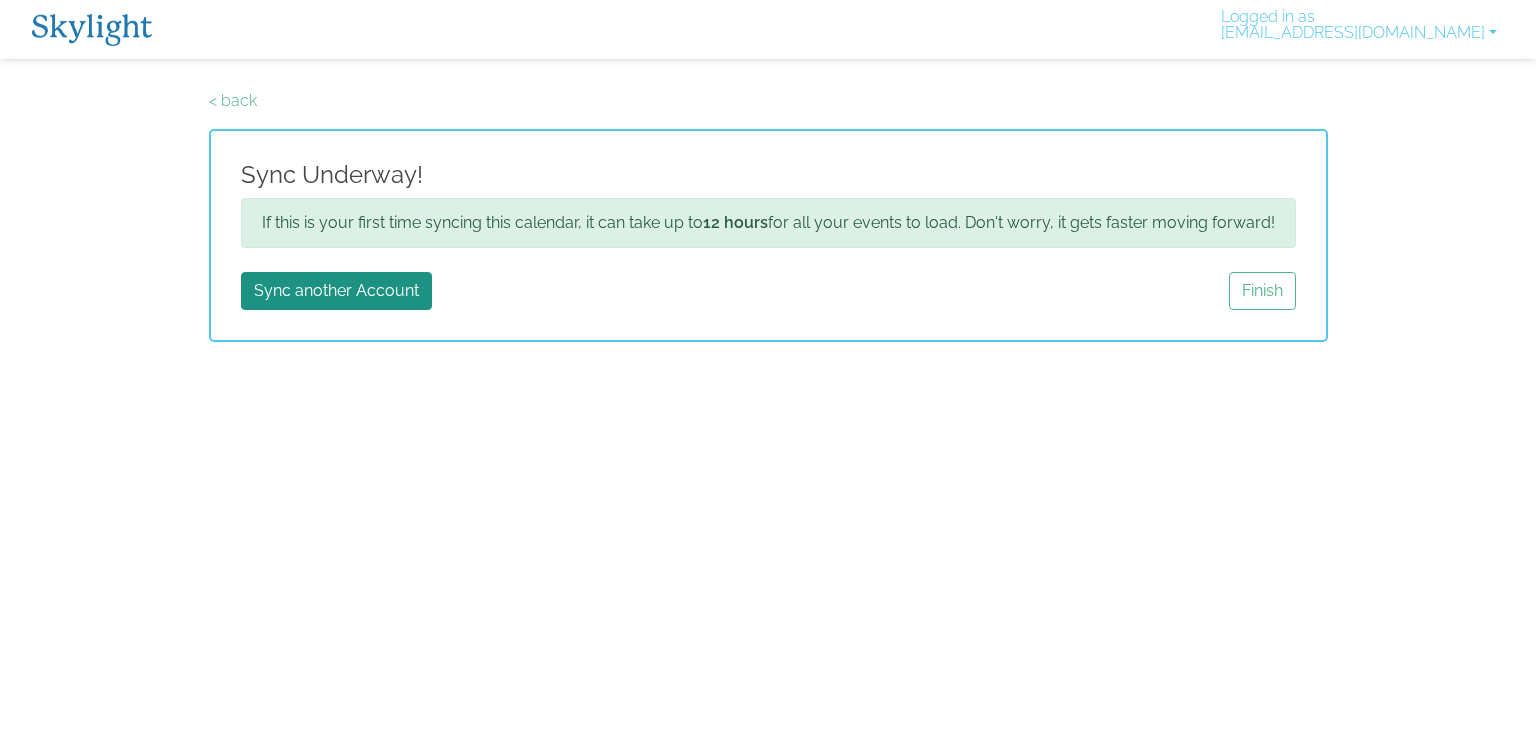 scroll, scrollTop: 0, scrollLeft: 0, axis: both 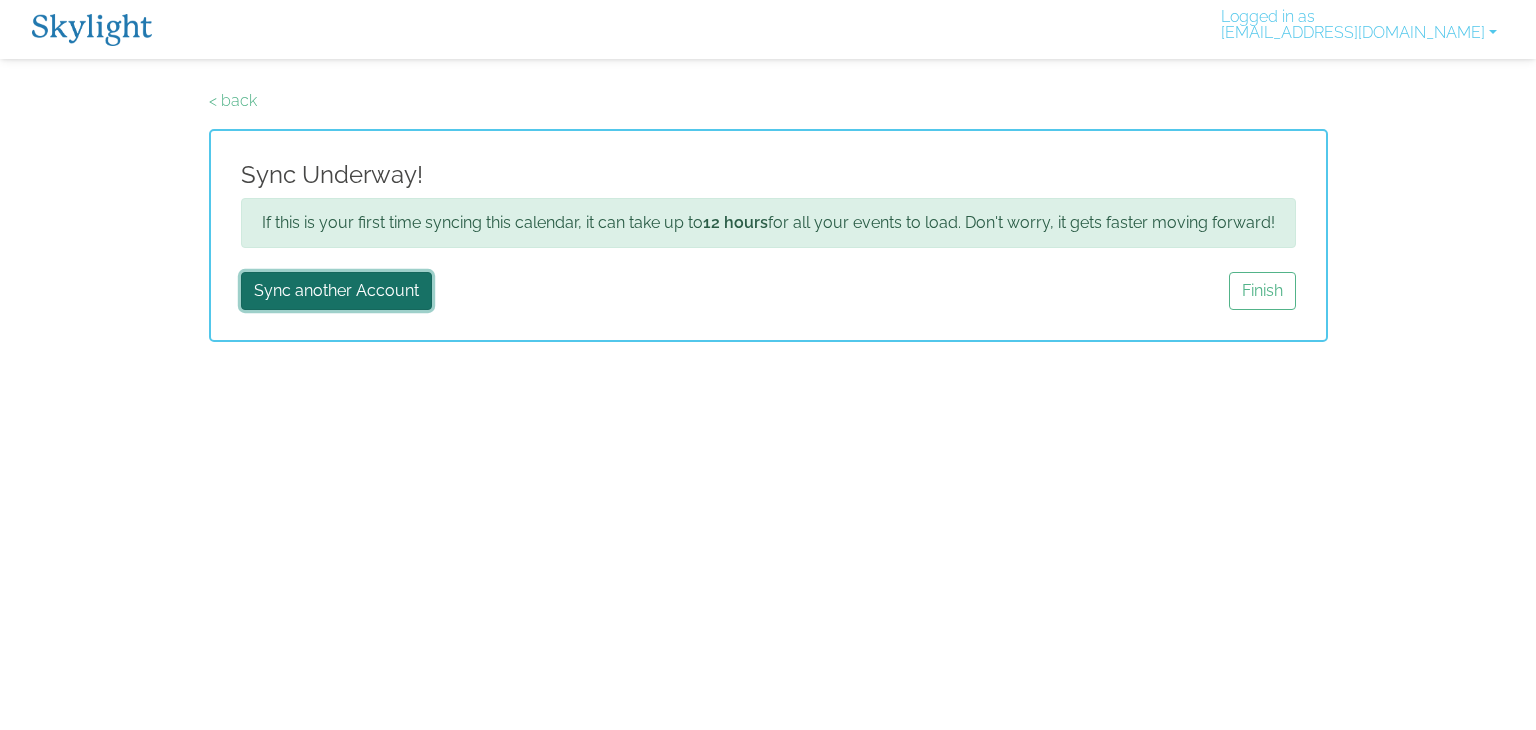 click on "Sync another Account" at bounding box center (336, 291) 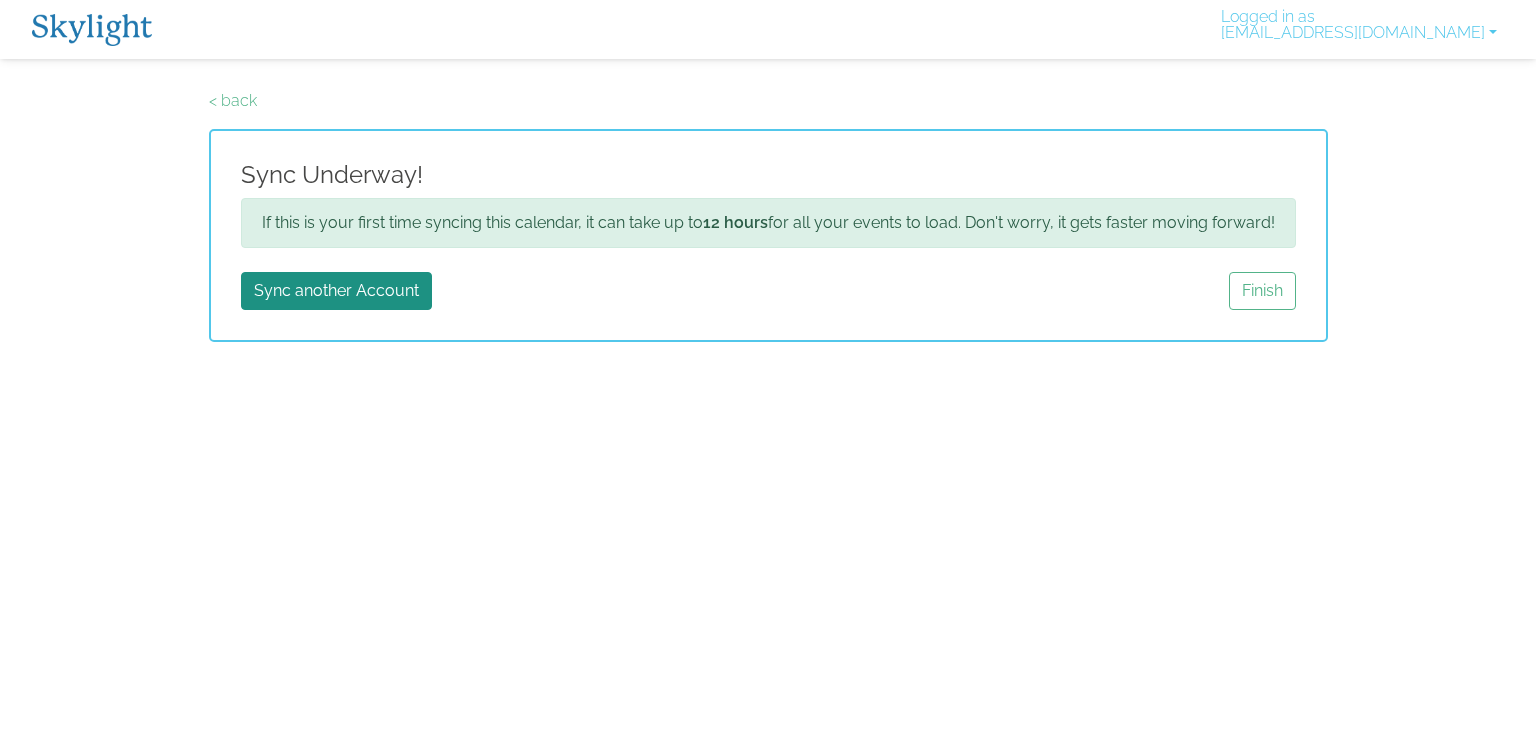 scroll, scrollTop: 0, scrollLeft: 0, axis: both 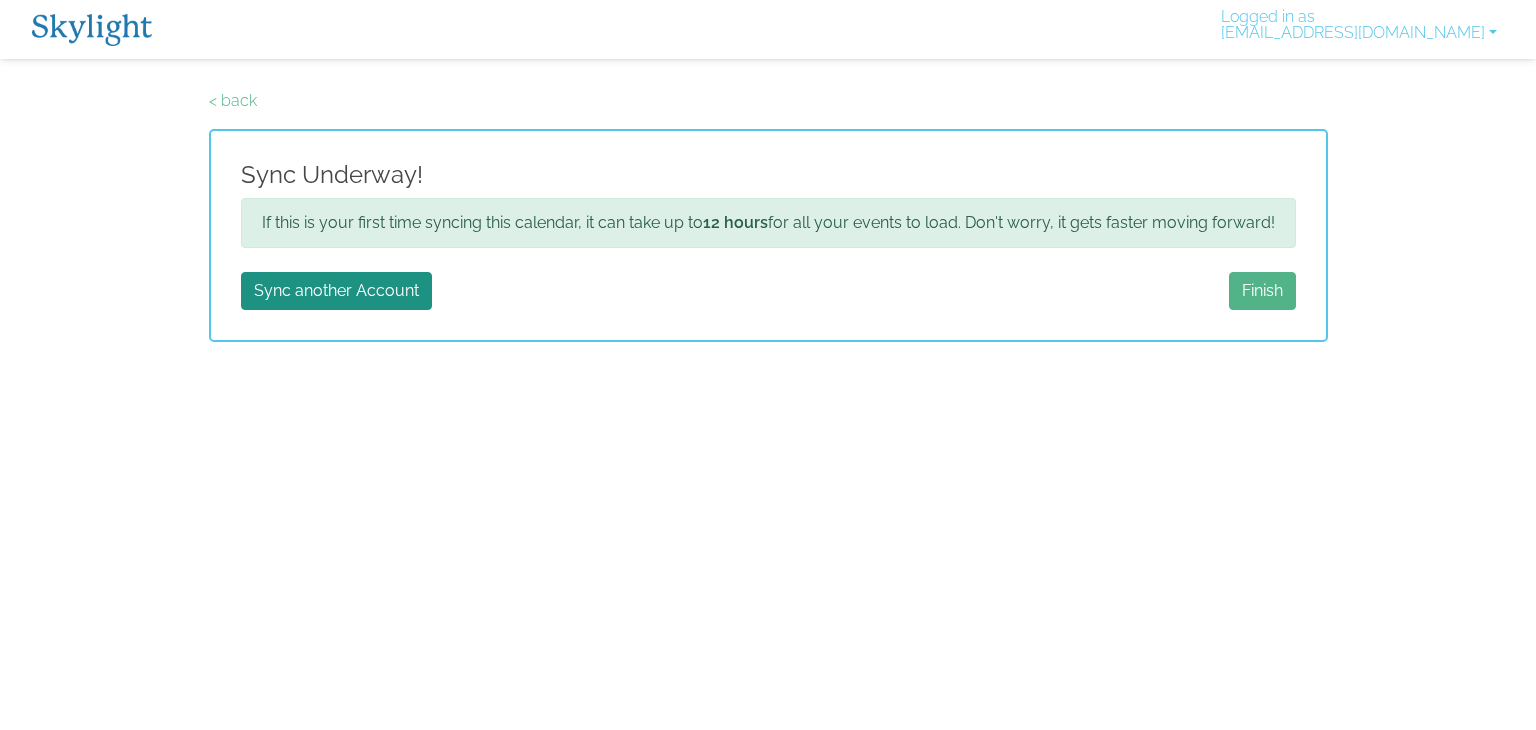 drag, startPoint x: 1224, startPoint y: 284, endPoint x: 1247, endPoint y: 285, distance: 23.021729 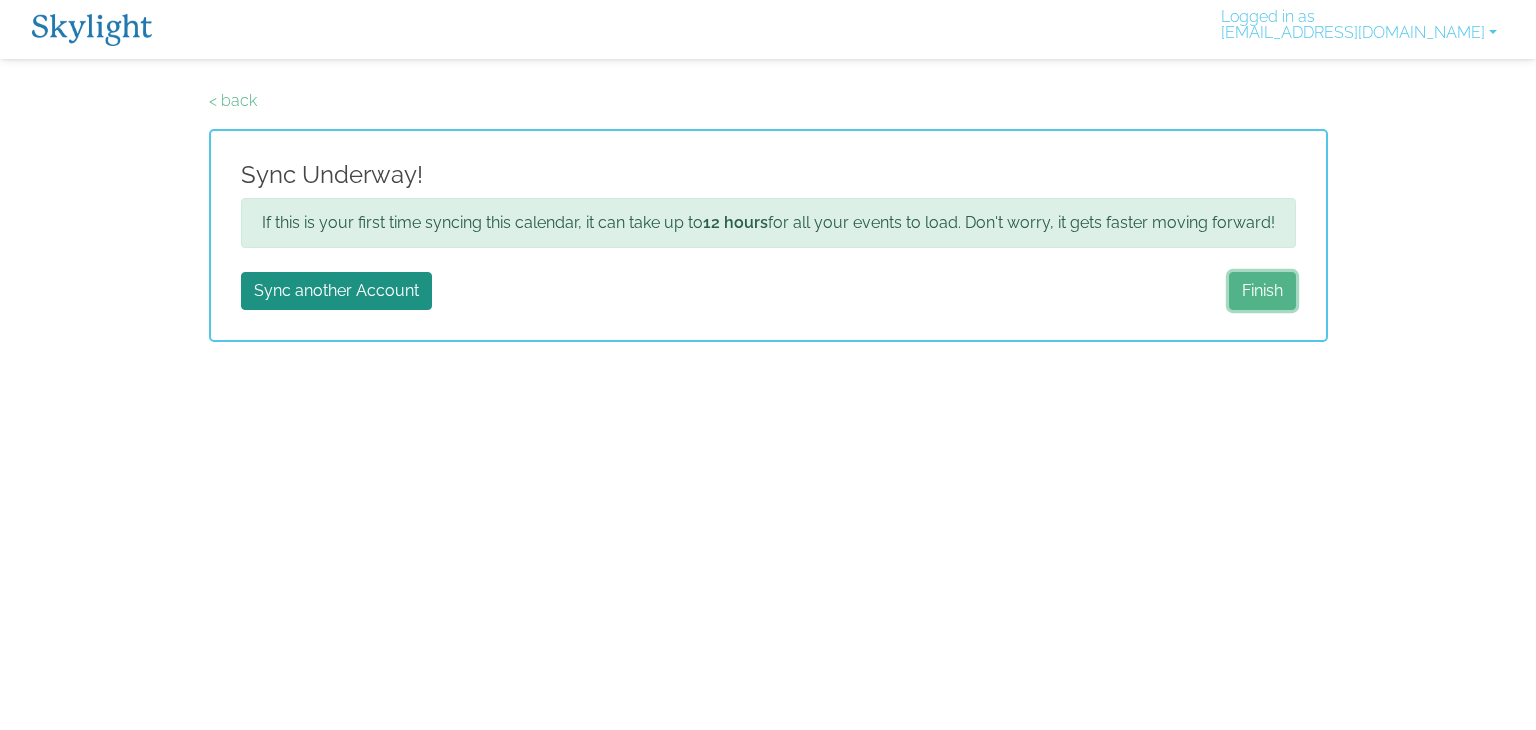 click on "Finish" at bounding box center (1262, 291) 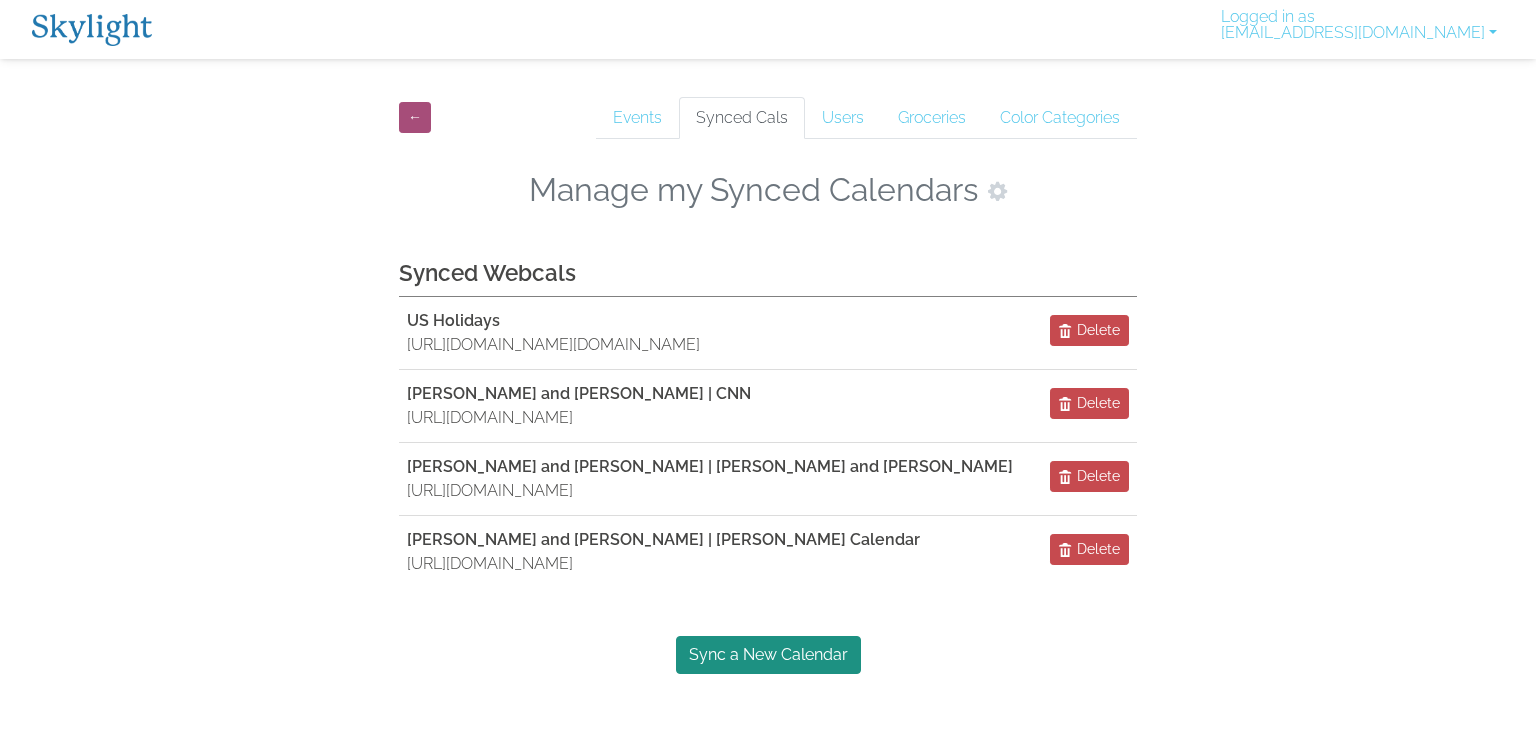 scroll, scrollTop: 0, scrollLeft: 0, axis: both 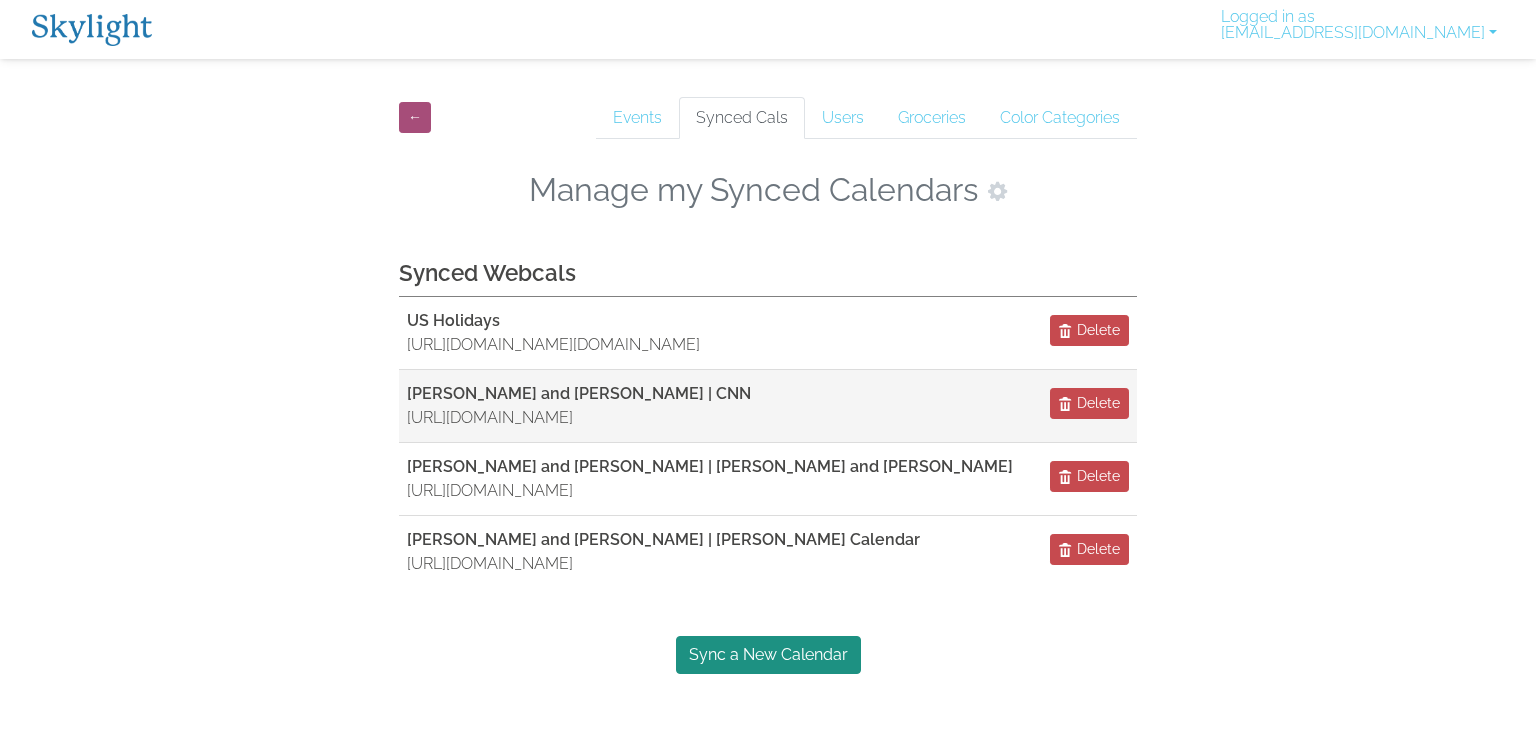 click on "[PERSON_NAME] and [PERSON_NAME] | CNN" at bounding box center [579, 394] 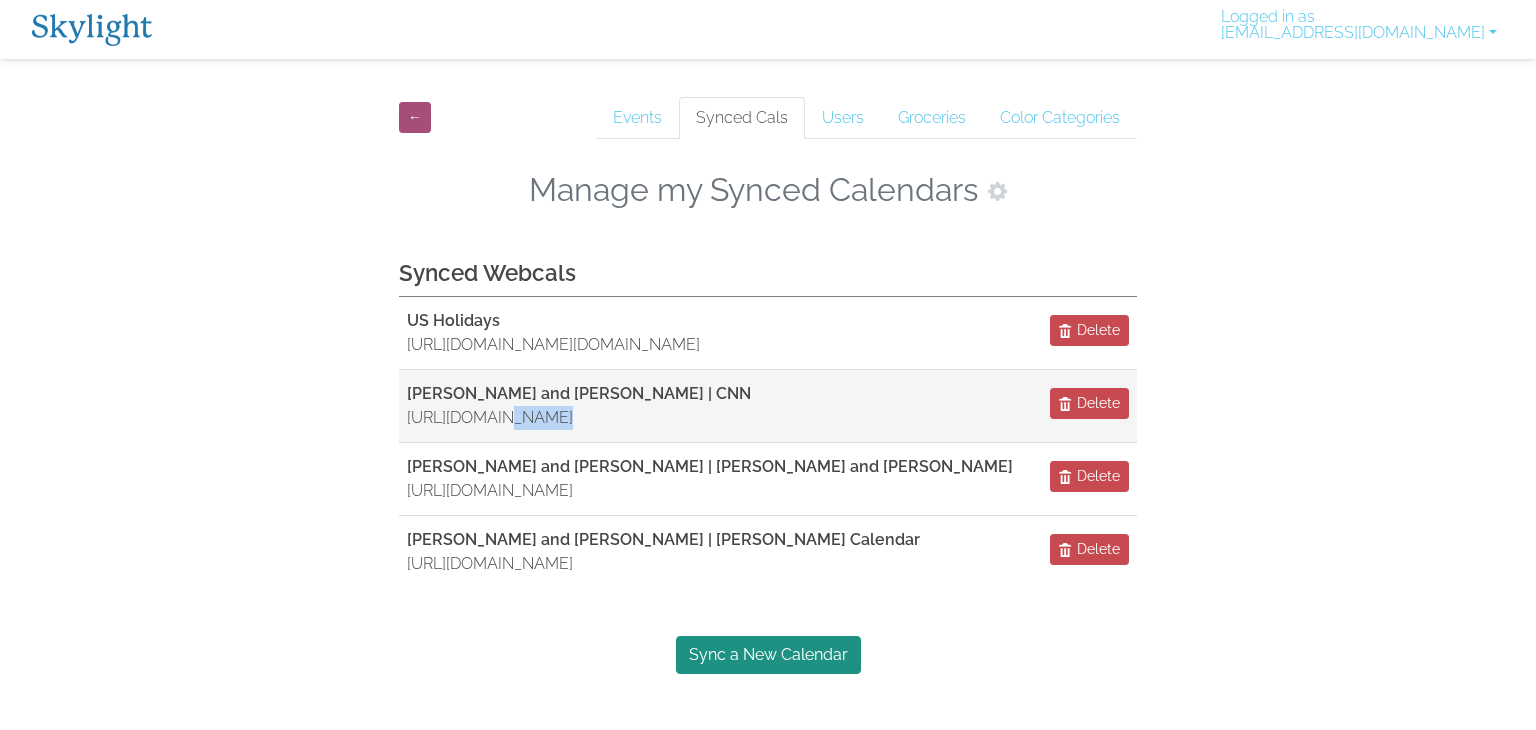 click on "[URL][DOMAIN_NAME]" at bounding box center (579, 418) 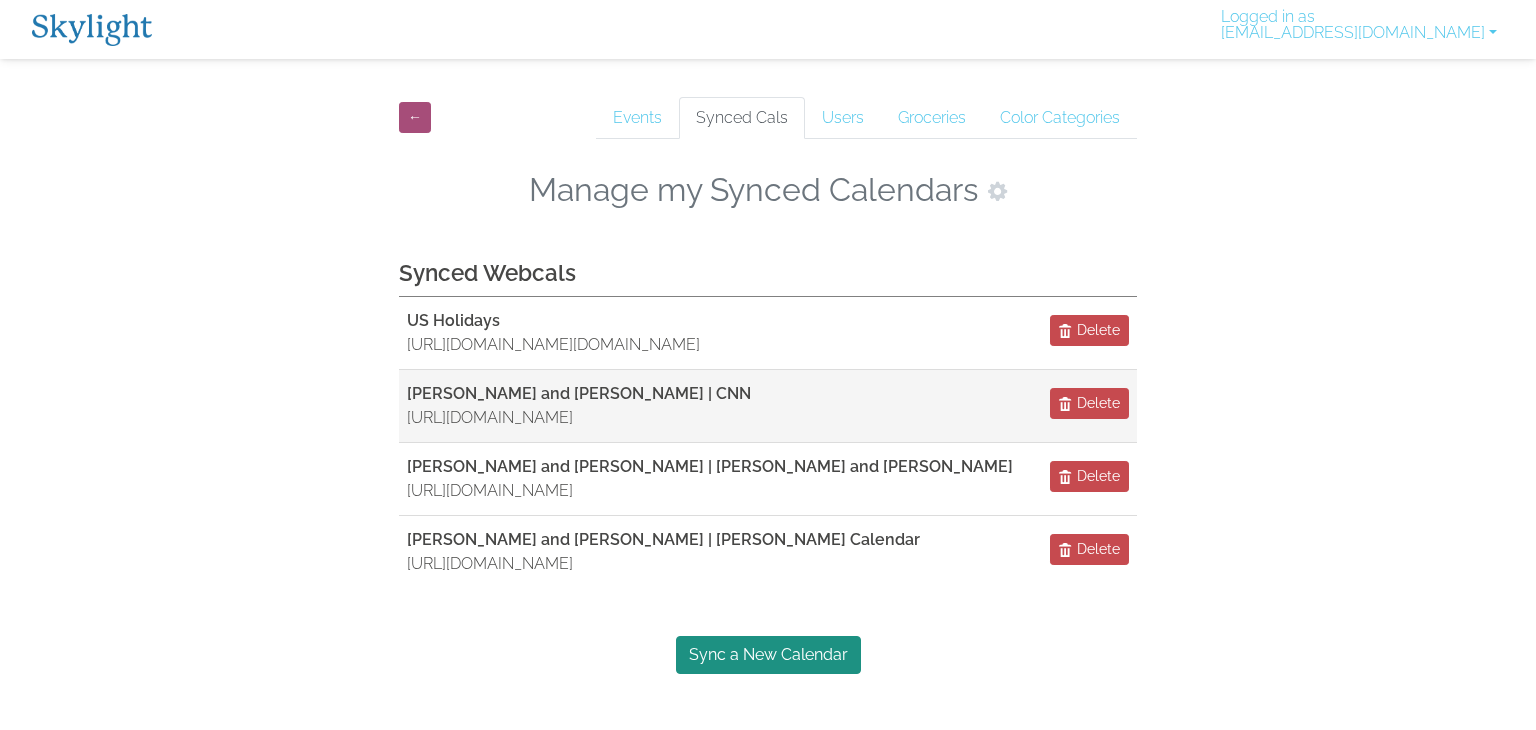 click on "[PERSON_NAME] and [PERSON_NAME] | CNN" at bounding box center (579, 393) 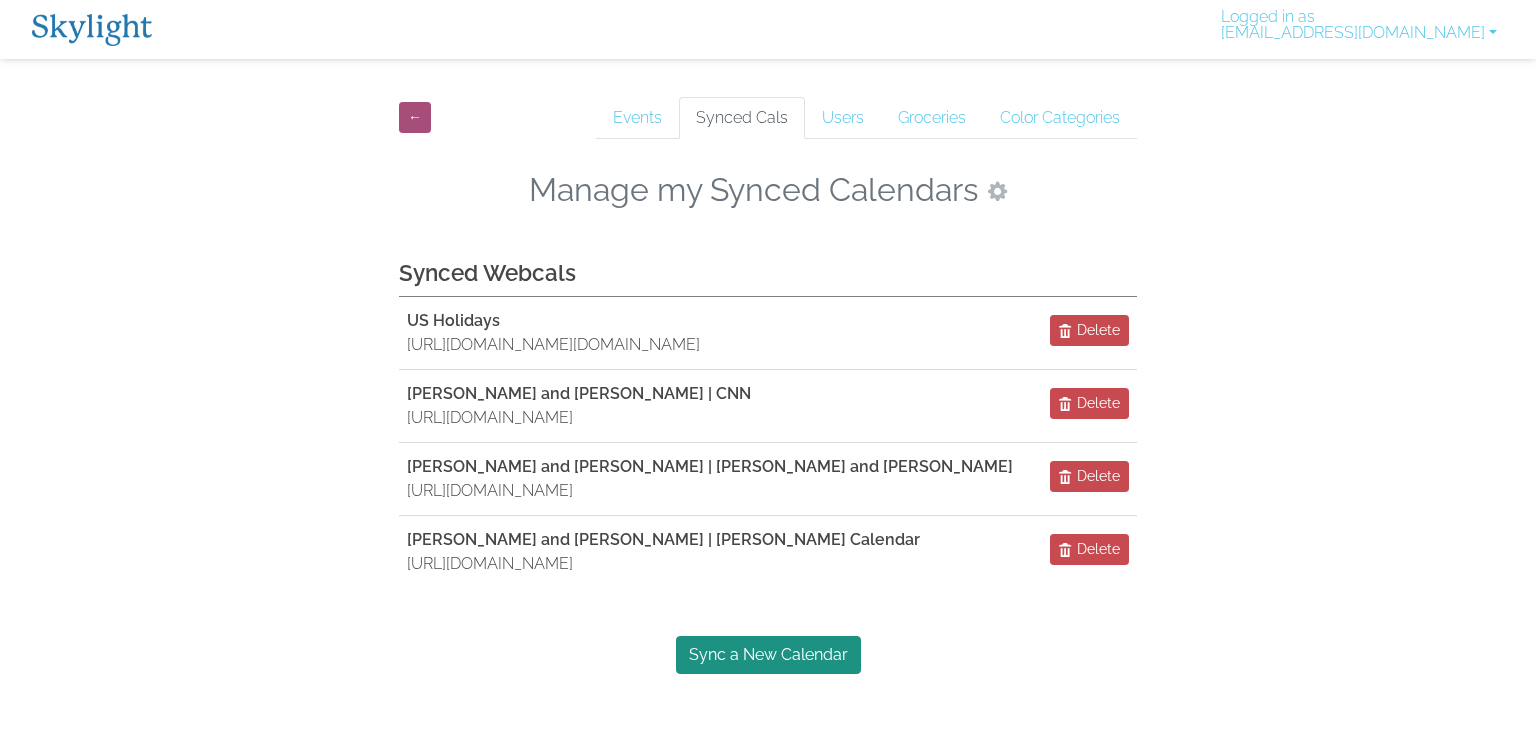 click at bounding box center (997, 191) 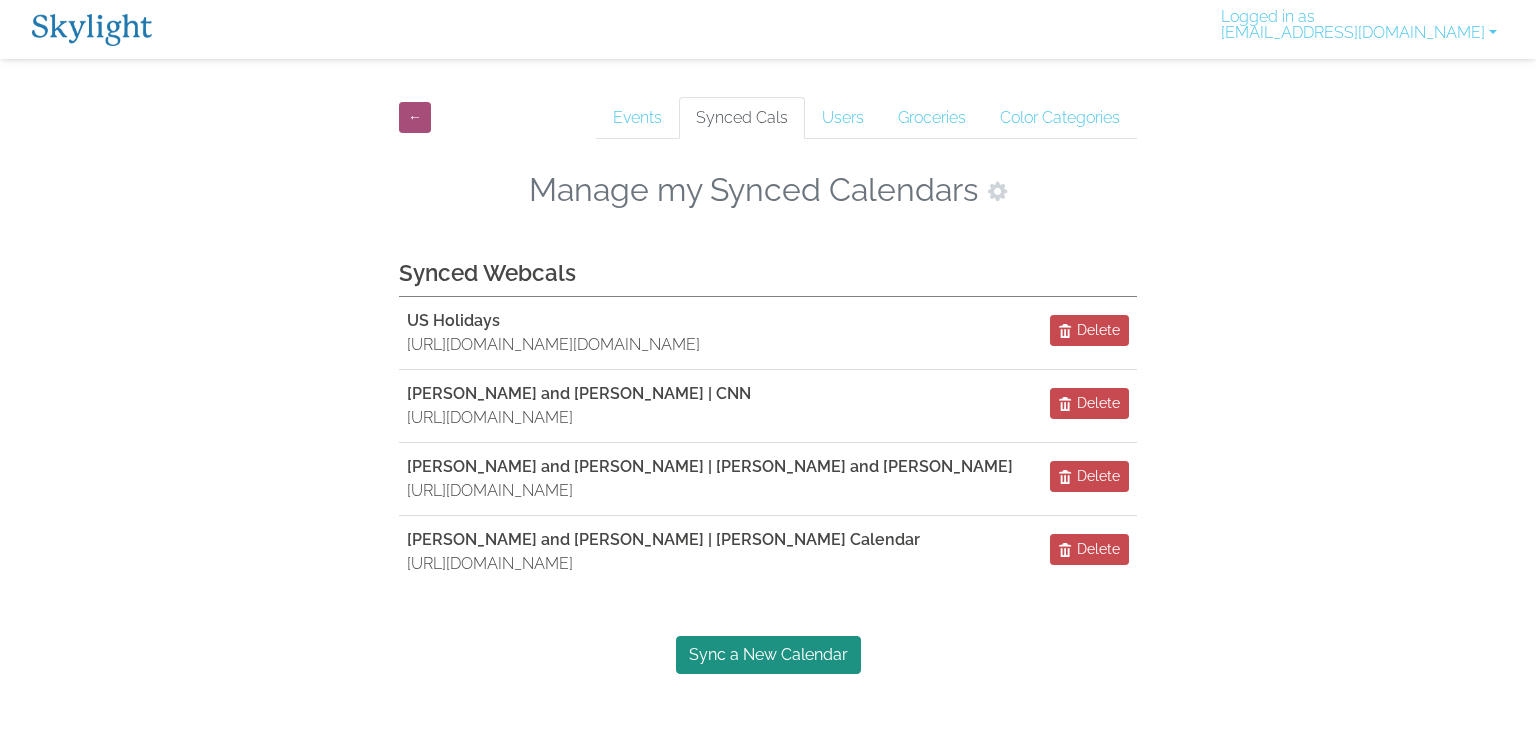 scroll, scrollTop: 0, scrollLeft: 0, axis: both 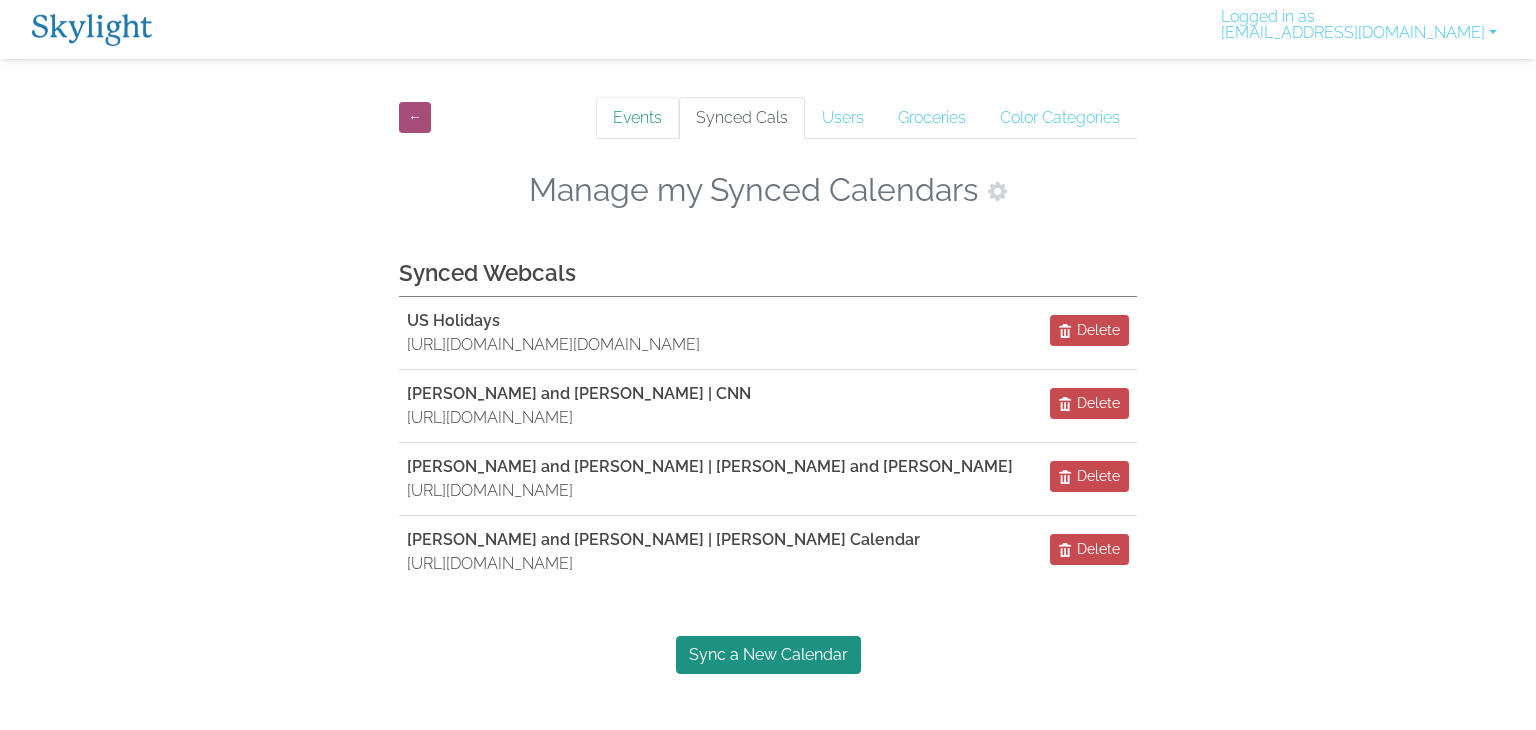 click on "Events" at bounding box center (637, 118) 